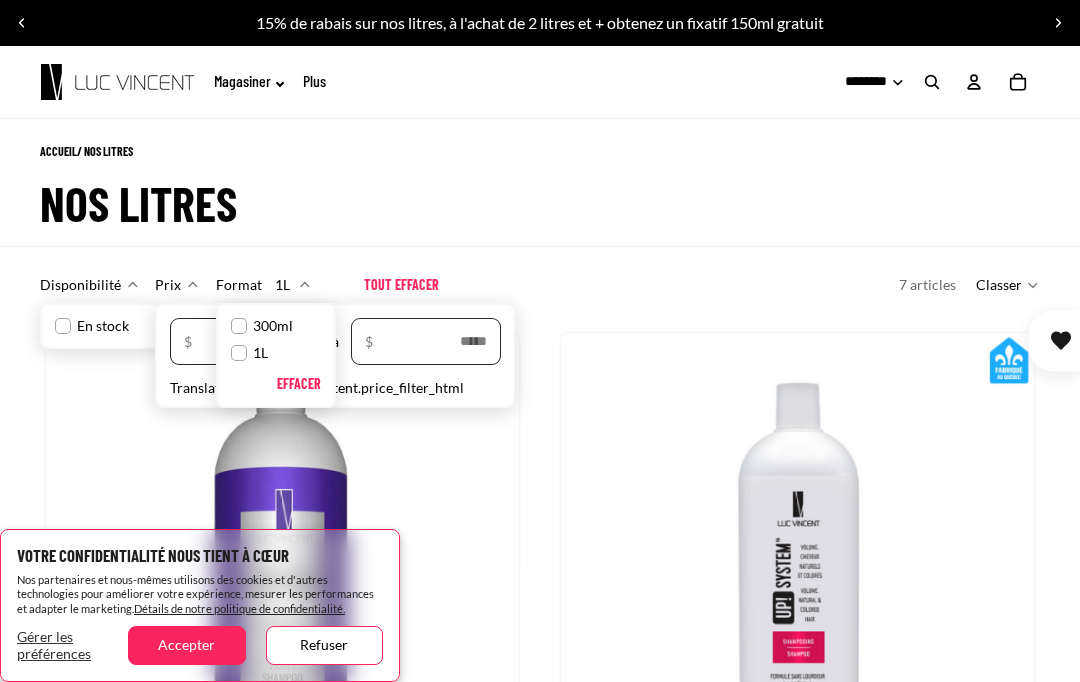 scroll, scrollTop: 0, scrollLeft: 0, axis: both 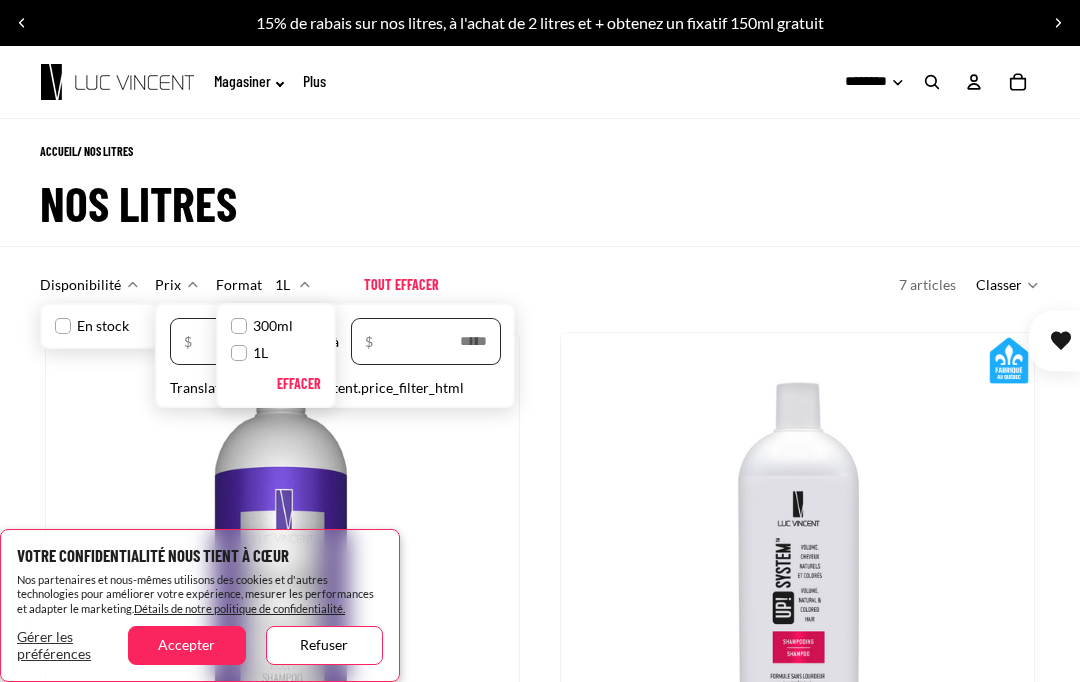 click on "Accepter" at bounding box center (186, 645) 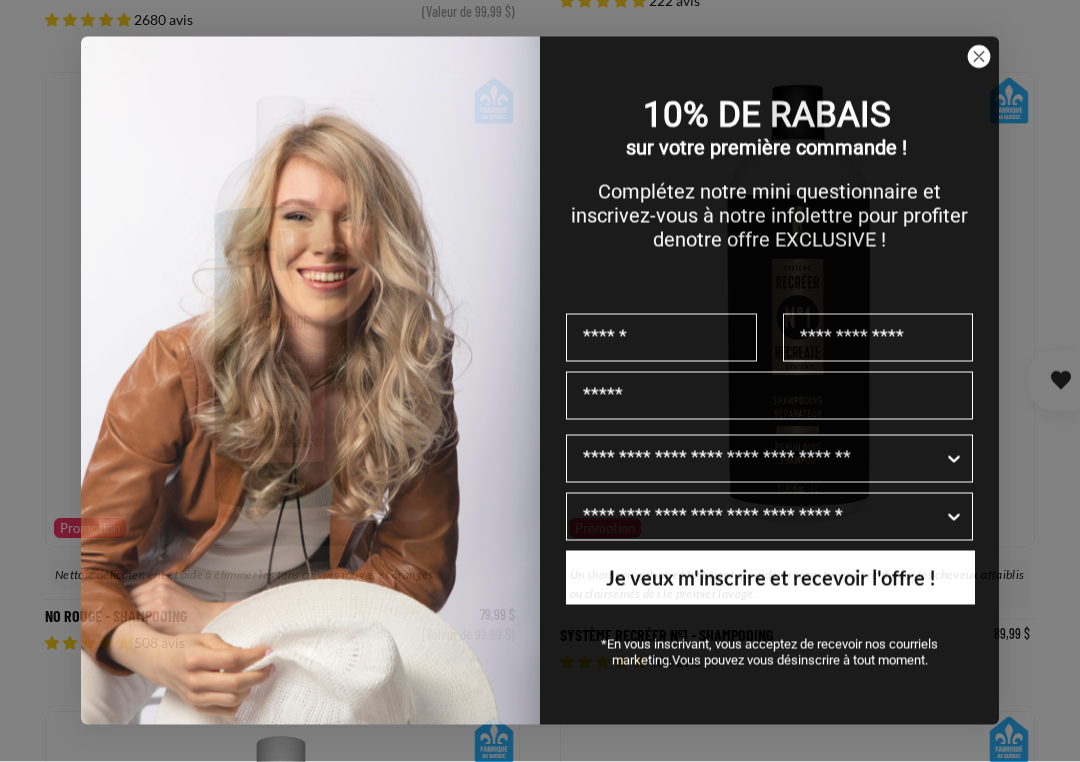 scroll, scrollTop: 902, scrollLeft: 0, axis: vertical 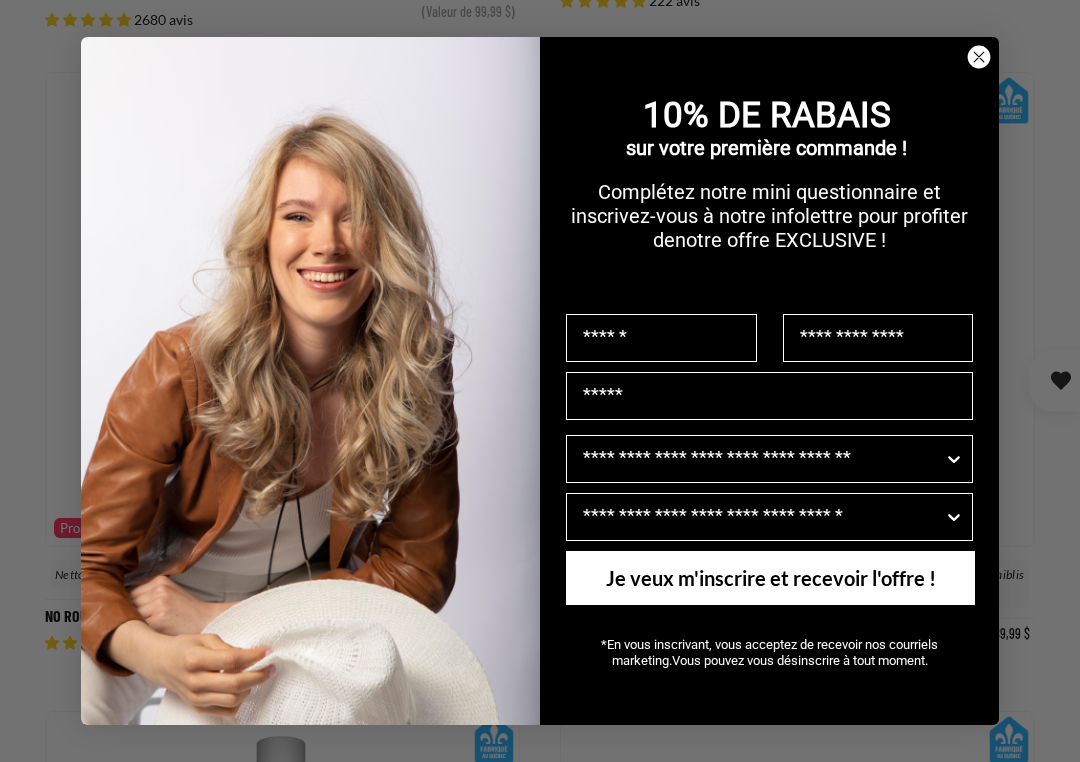 type on "**********" 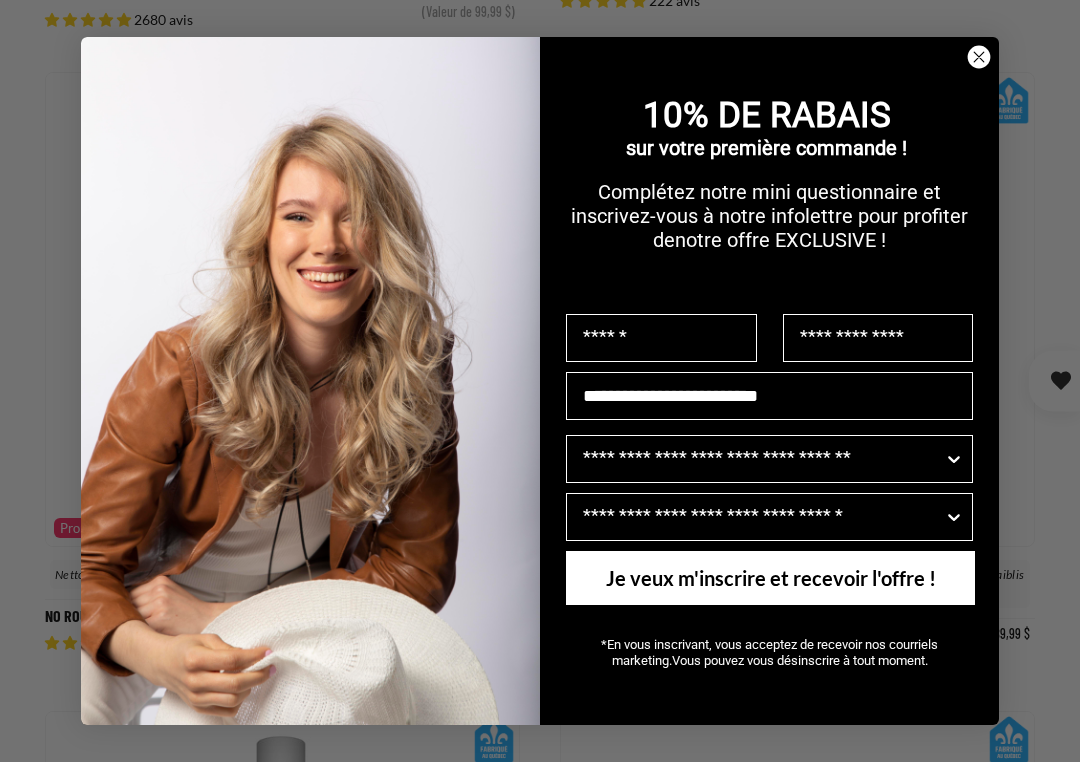 type on "*****" 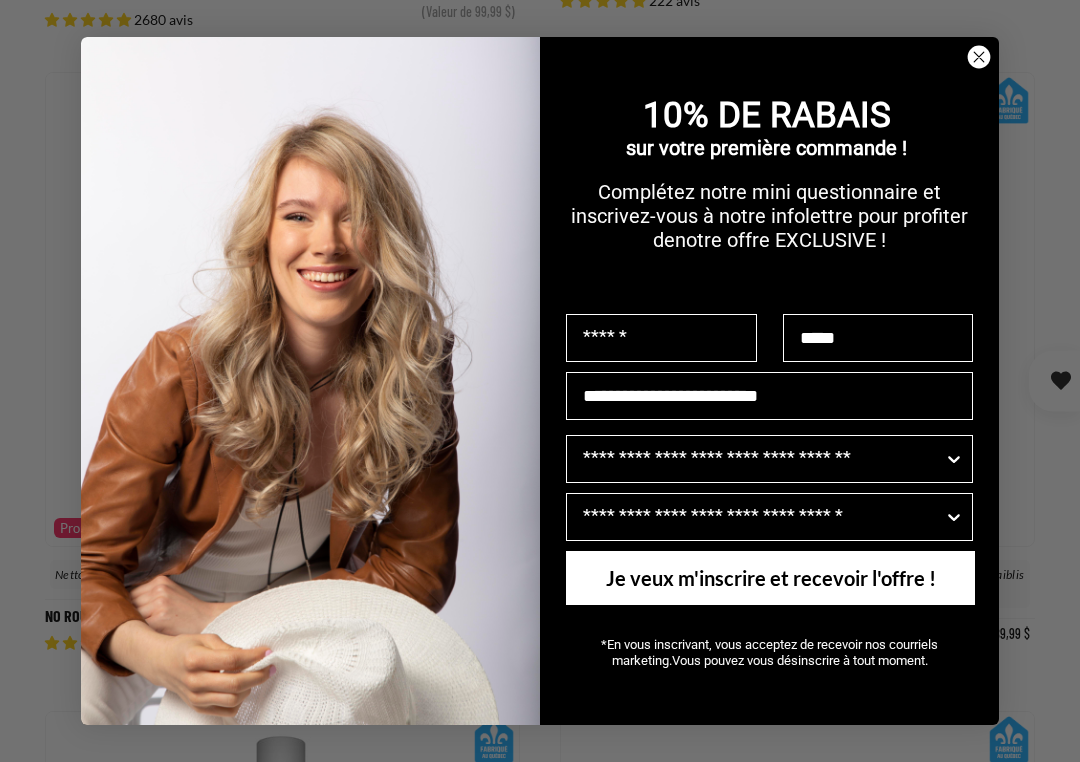 type on "*********" 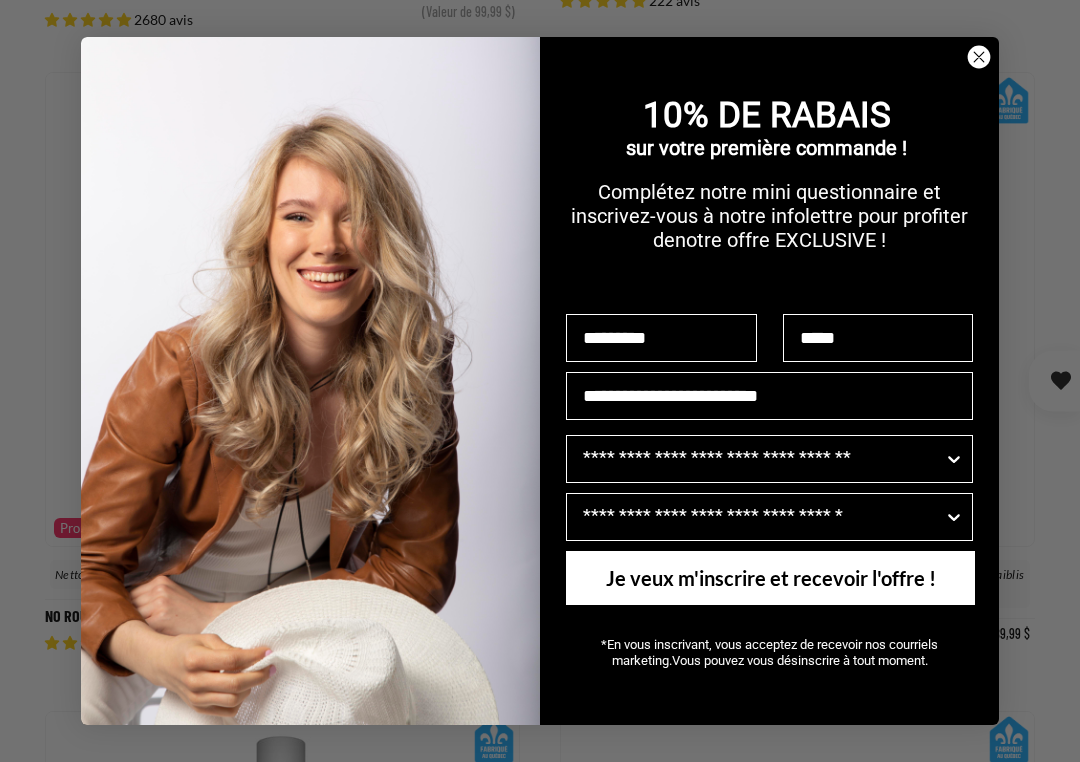 scroll, scrollTop: 0, scrollLeft: 0, axis: both 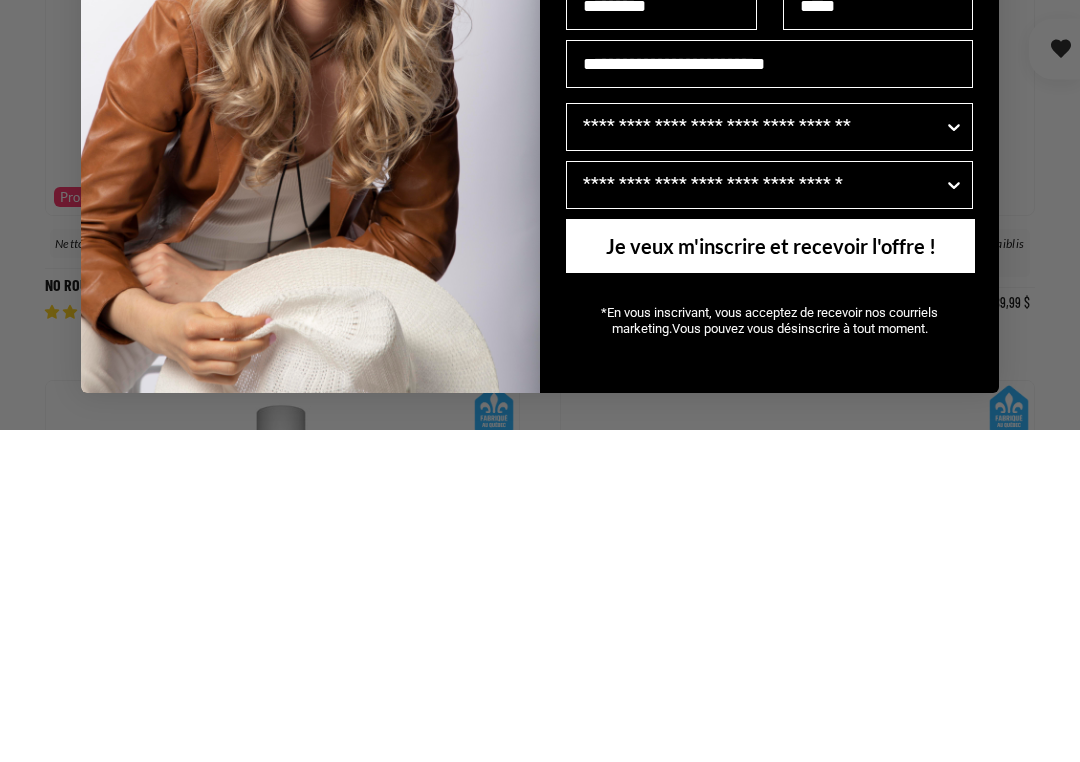 type on "**********" 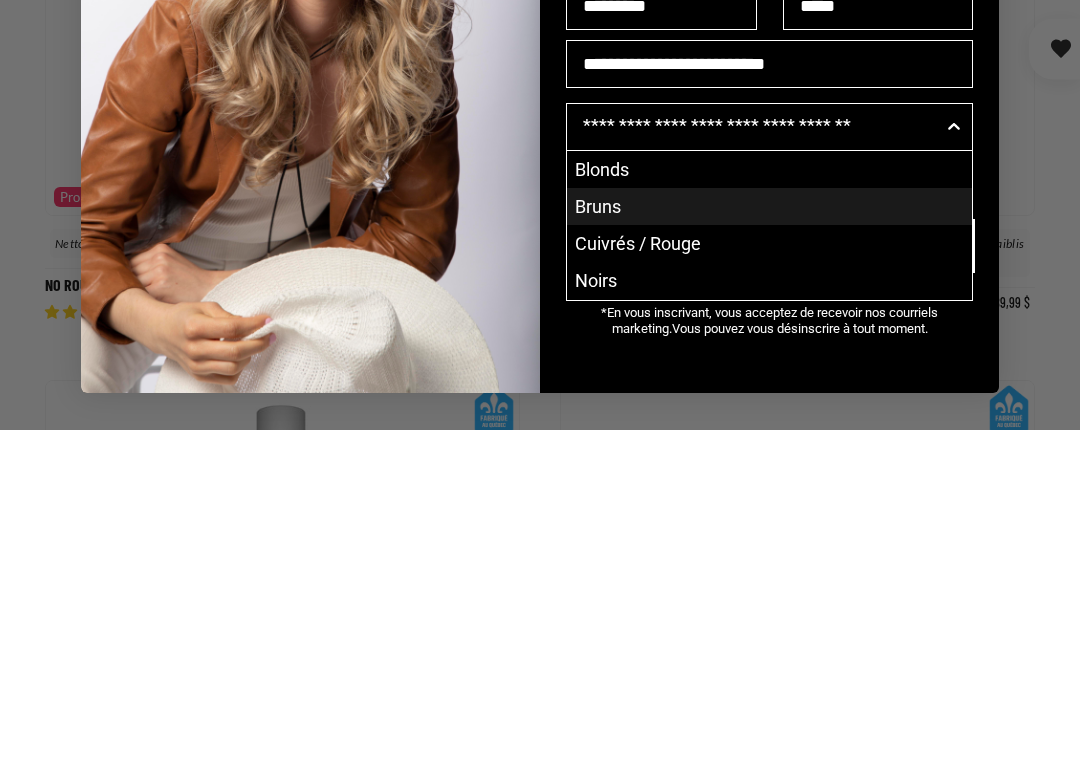 click on "Bruns" at bounding box center (769, 538) 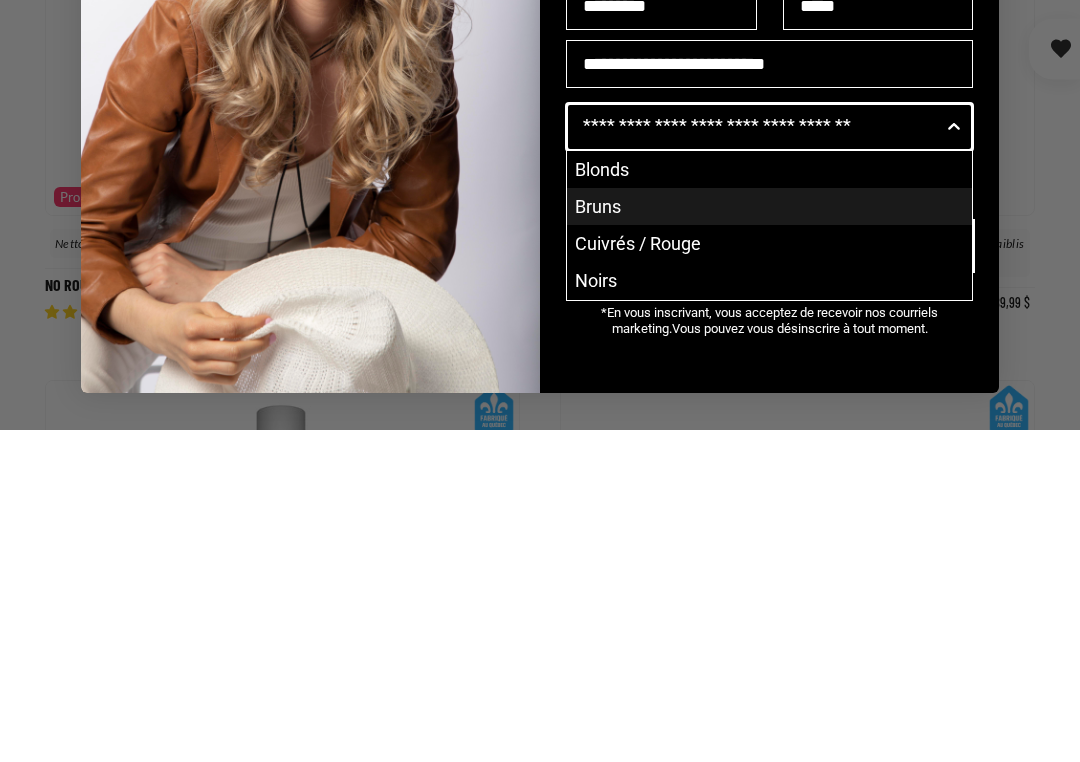 type on "*****" 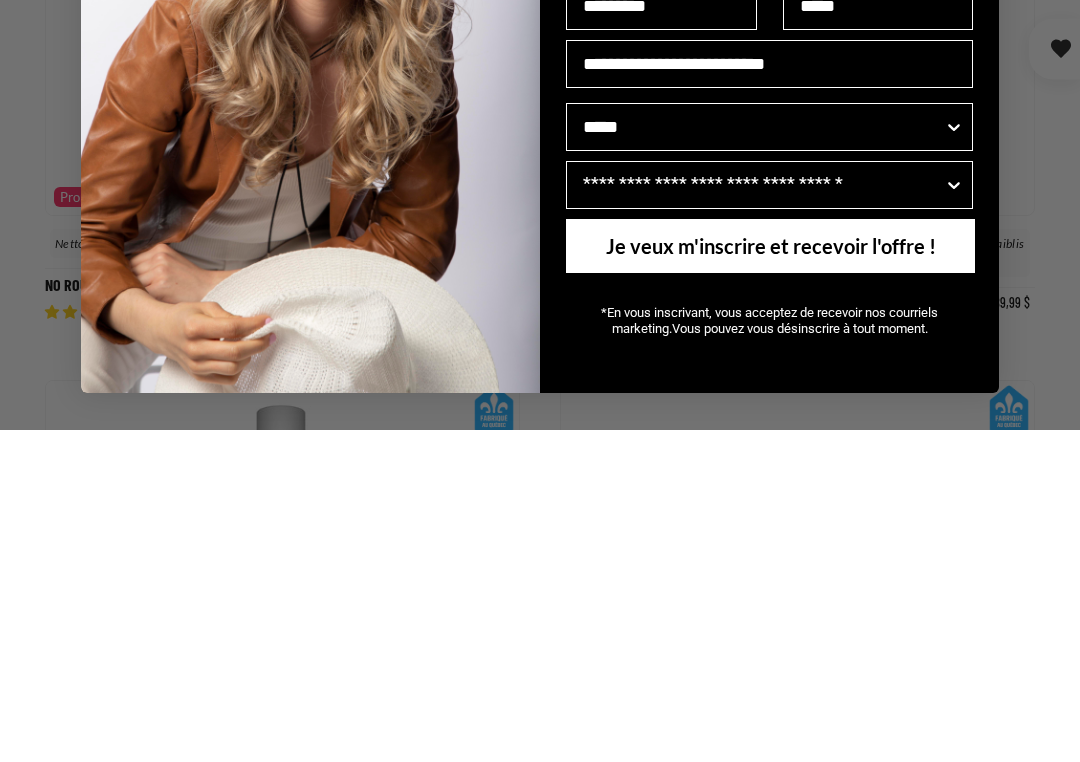 click 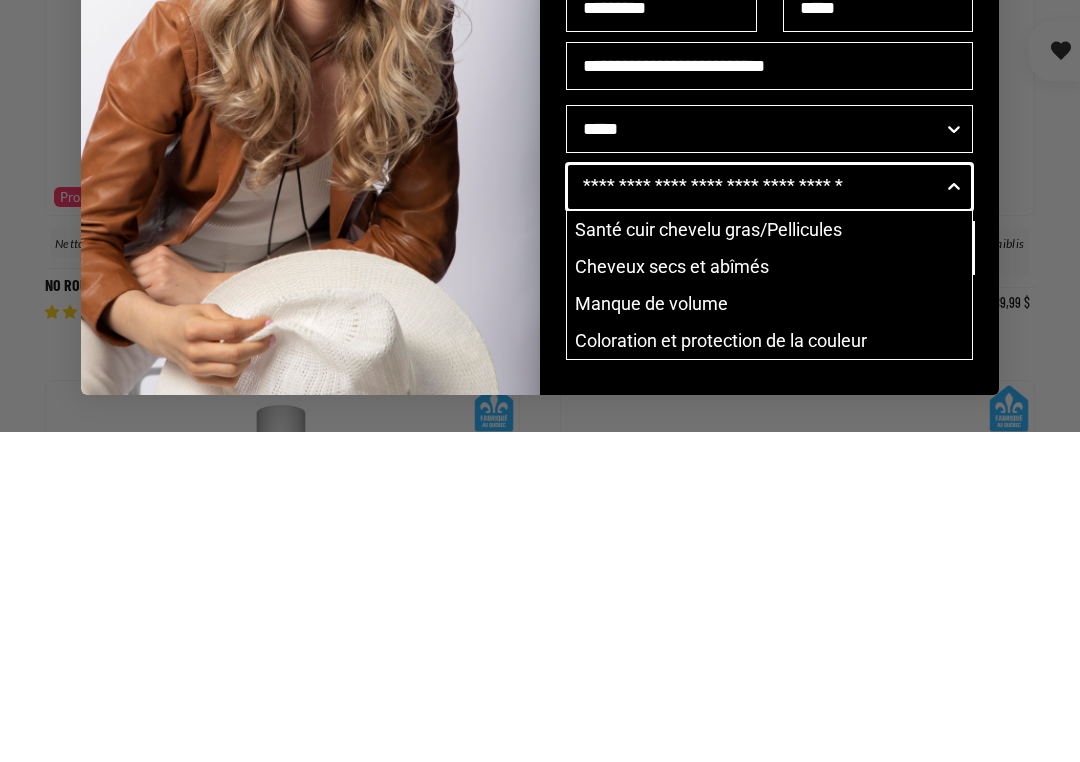 scroll, scrollTop: 913, scrollLeft: 0, axis: vertical 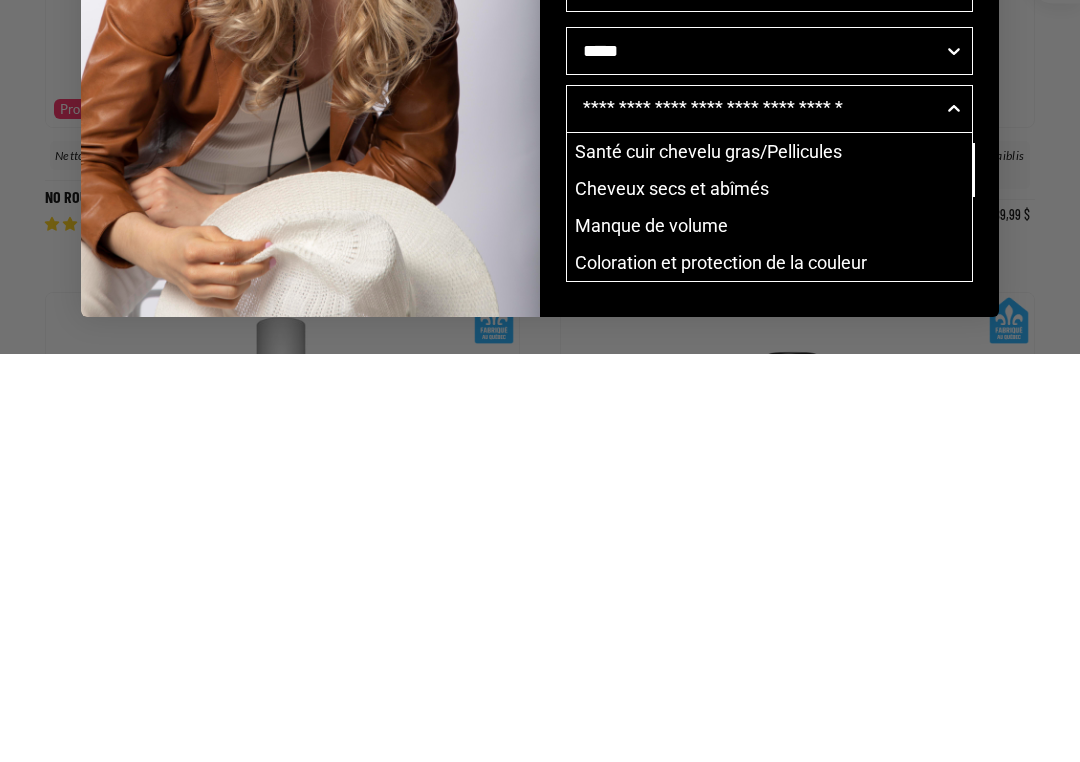 click on "Coloration et protection de la couleur" at bounding box center (769, 670) 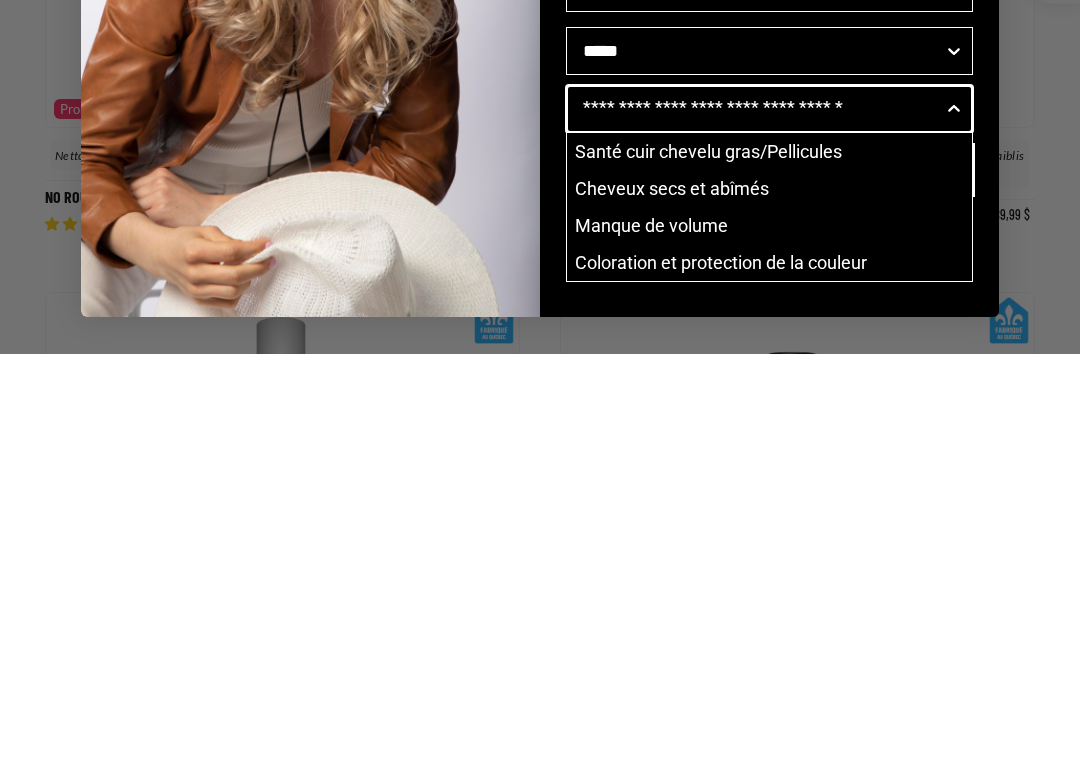 type on "**********" 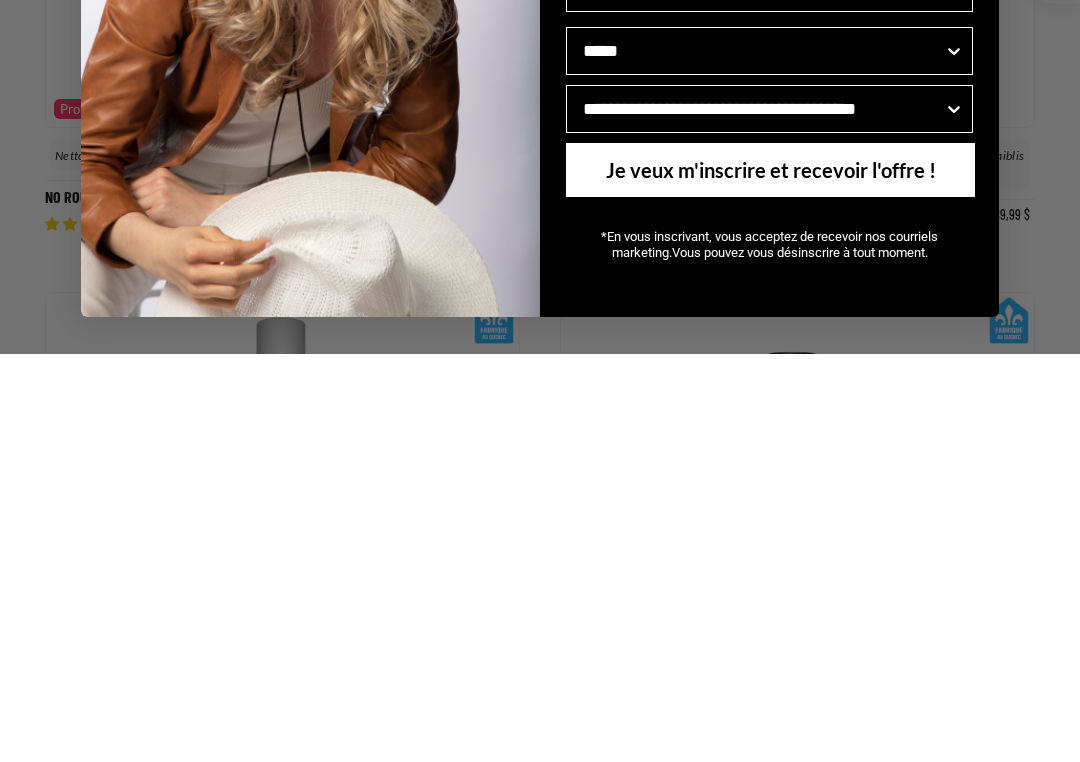 click on "Je veux m'inscrire et recevoir l'offre !" at bounding box center [770, 578] 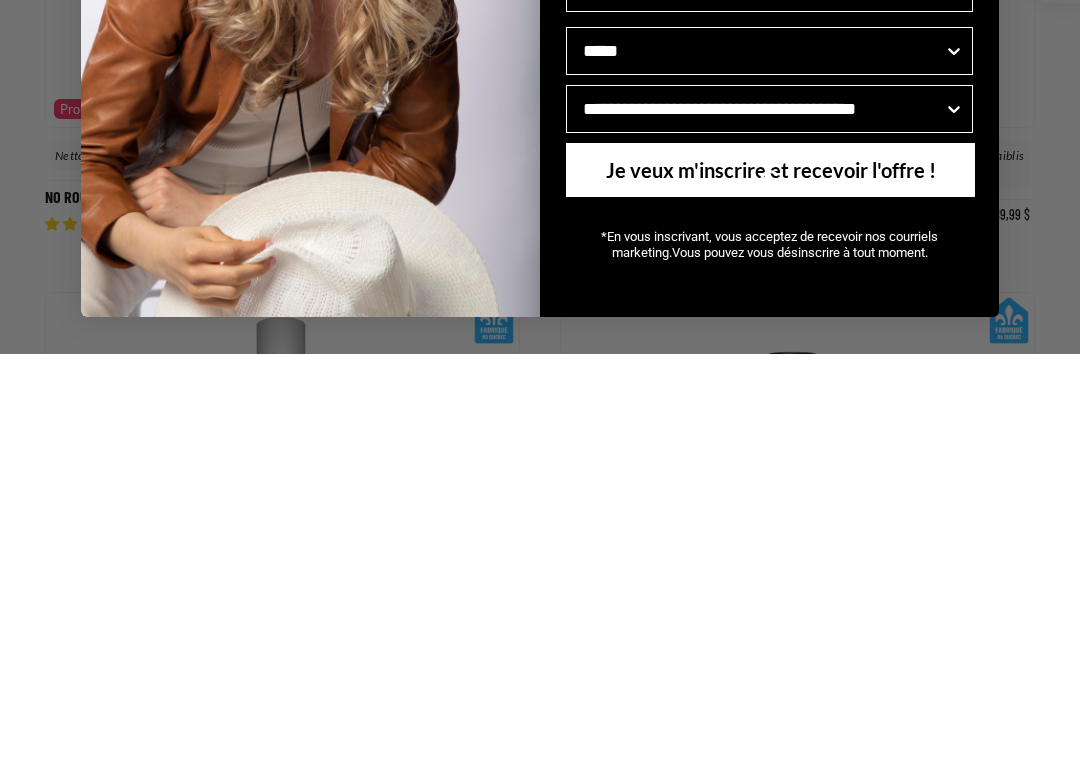 scroll, scrollTop: 1322, scrollLeft: 0, axis: vertical 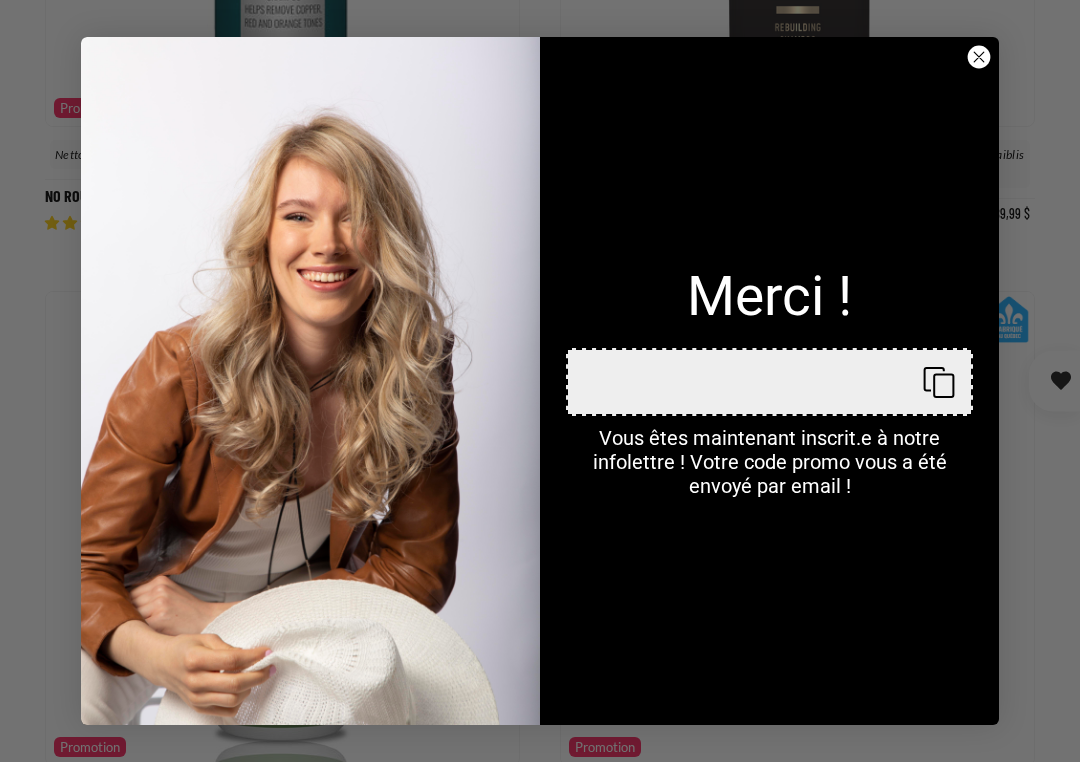 click 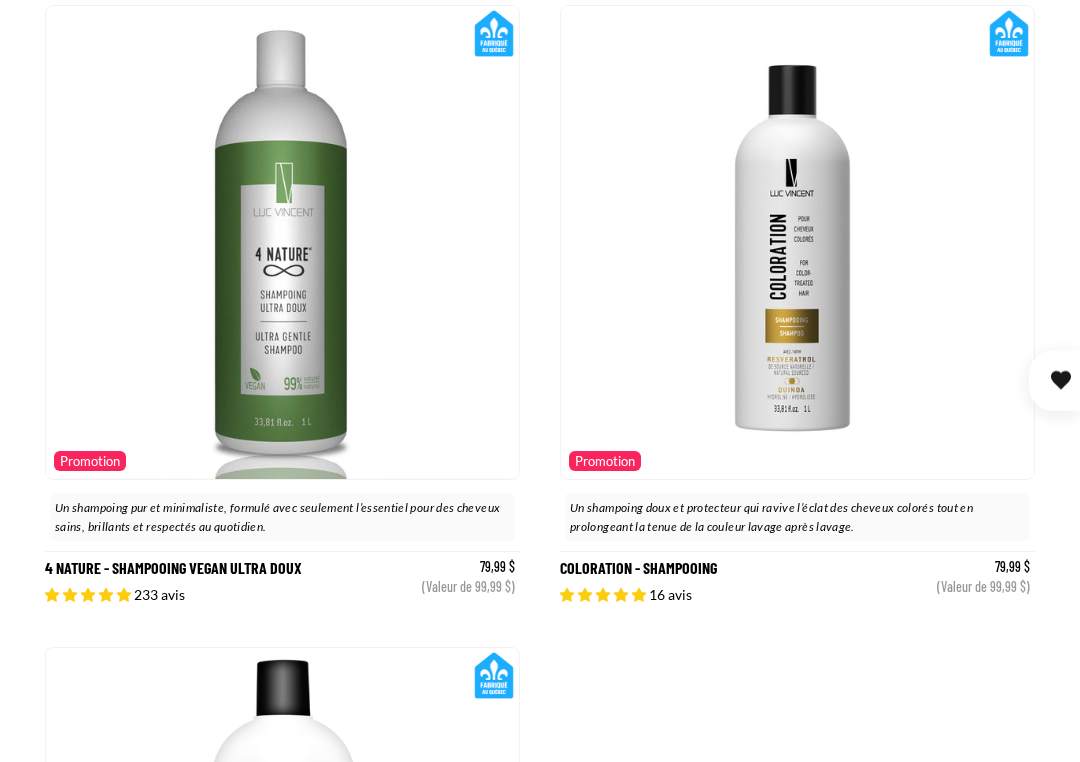 scroll, scrollTop: 1621, scrollLeft: 0, axis: vertical 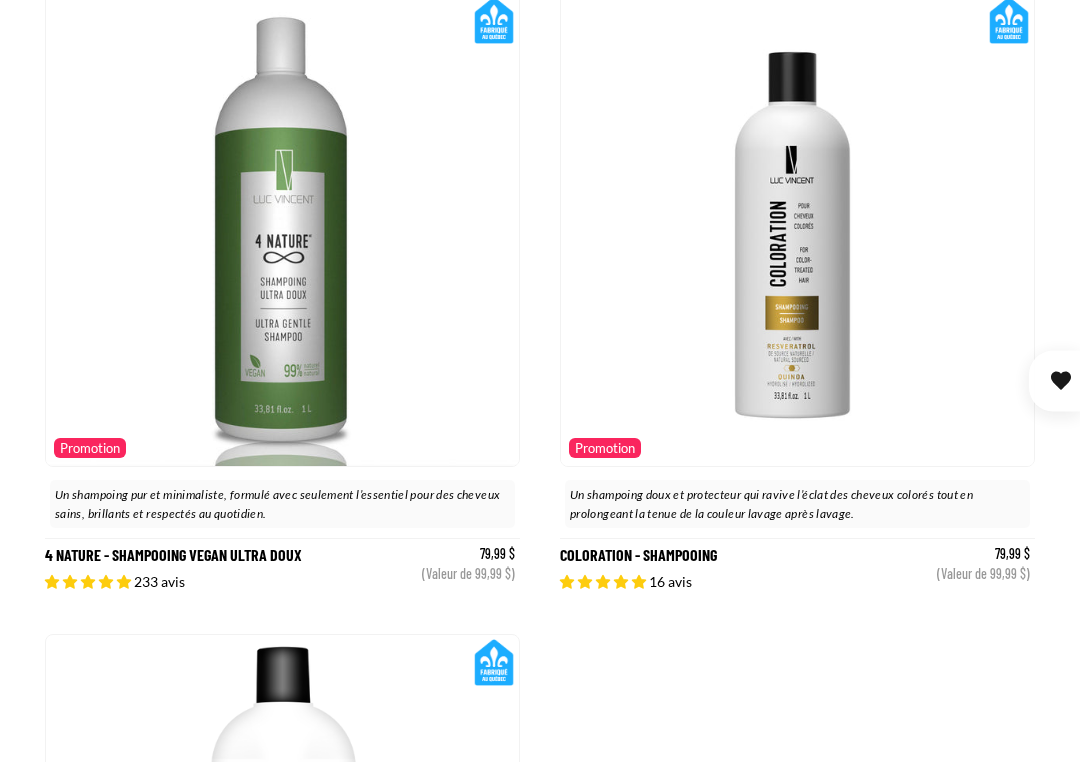 click 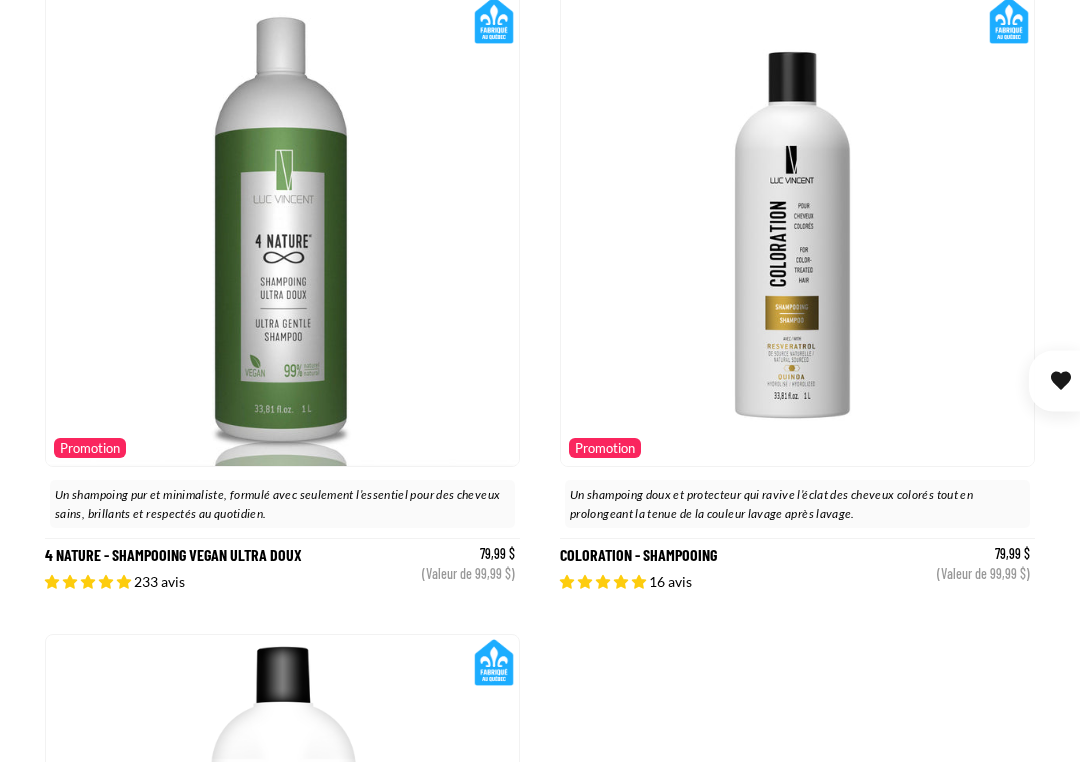 click on "×
Donnez-nous votre avis et  obtenez 10 %  sur votre prochaine commande !
Comment évalueriez-vous votre expérience sur le site?
Très insatisfait
Très satisfait
0
1
2
3
4
5
6
7
8" at bounding box center [0, 0] 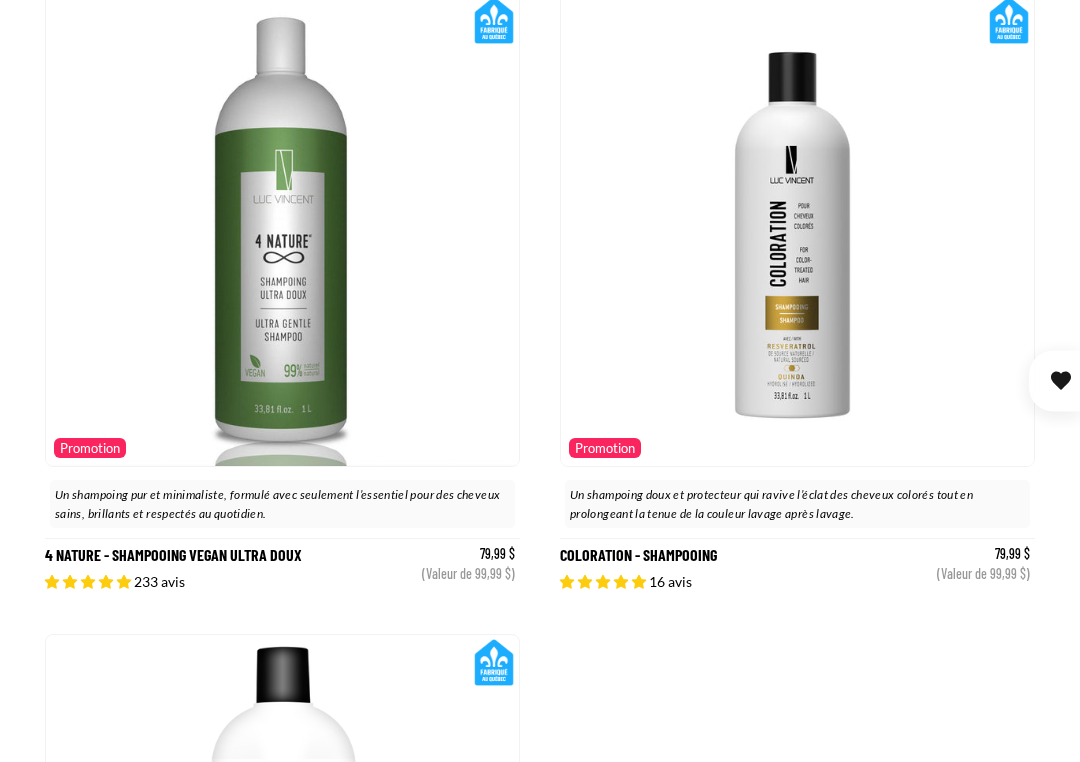 click on "Coloration - Shampooing" at bounding box center [797, 293] 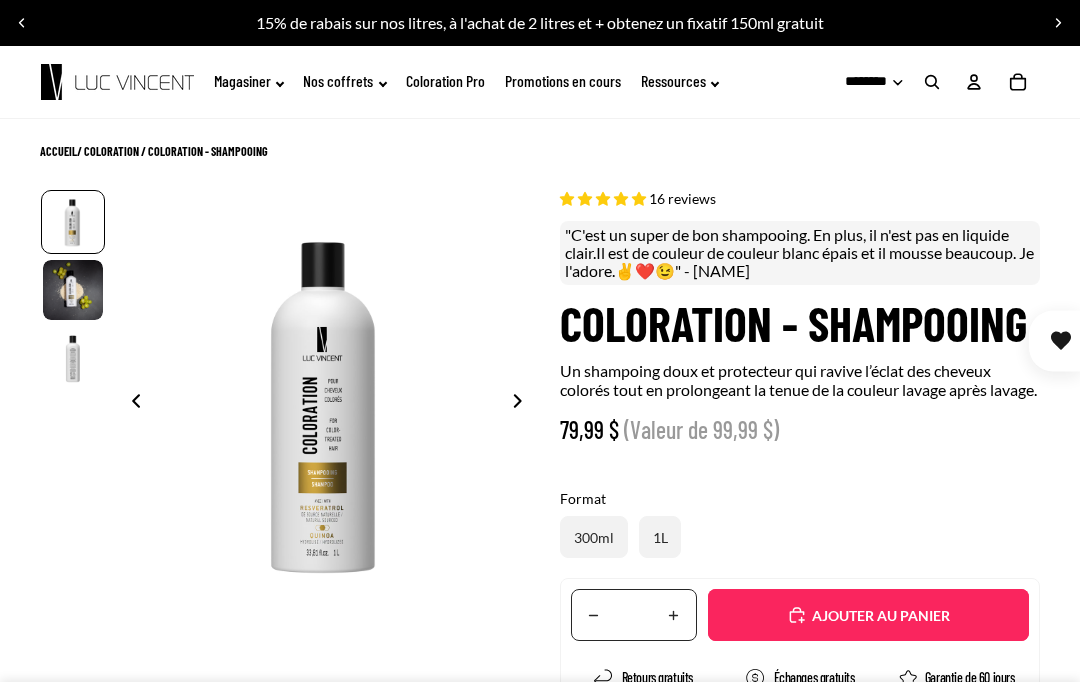 scroll, scrollTop: 0, scrollLeft: 0, axis: both 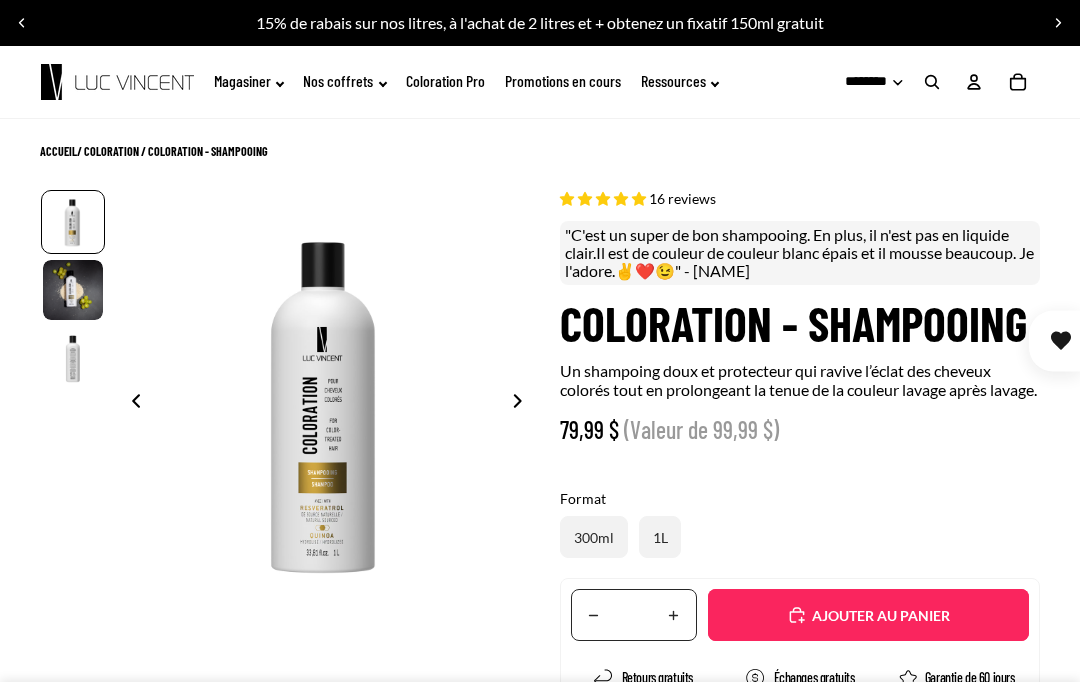 select on "**********" 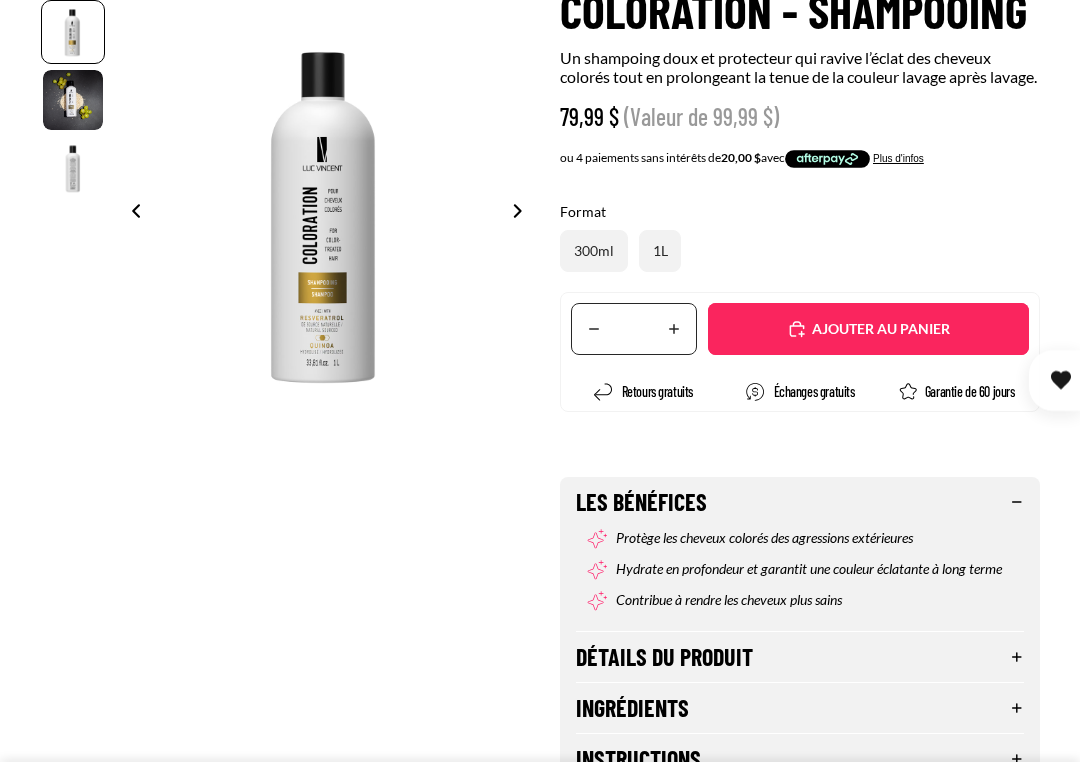 scroll, scrollTop: 329, scrollLeft: 0, axis: vertical 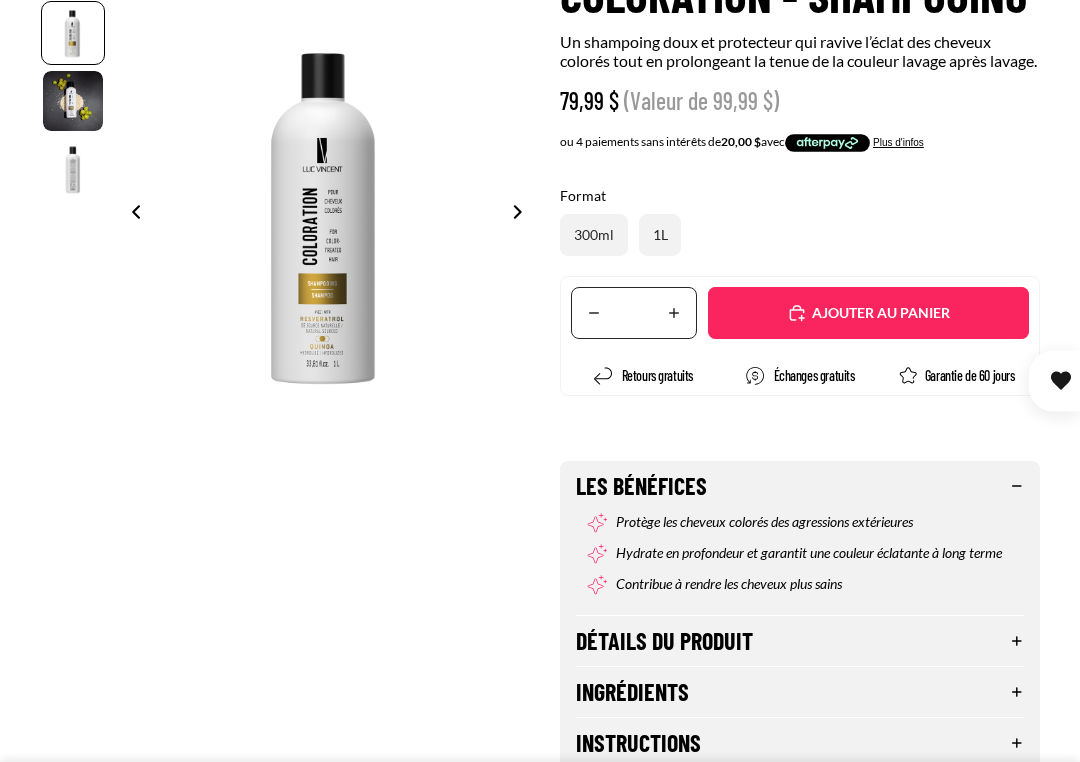 click on "Ajouté" at bounding box center (868, 313) 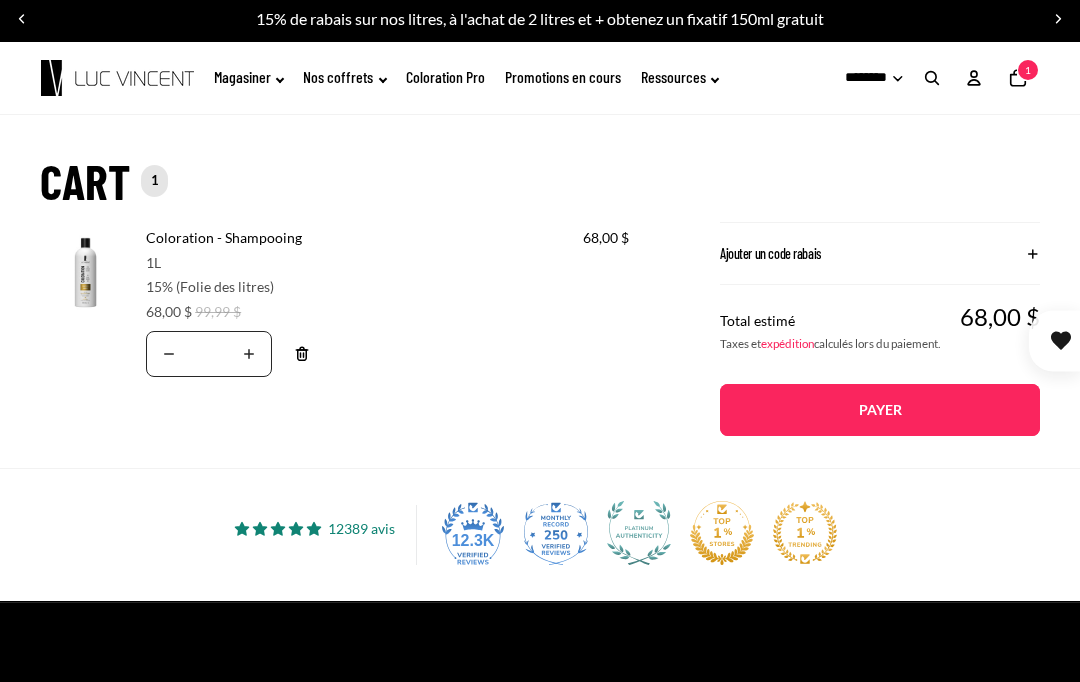 scroll, scrollTop: 0, scrollLeft: 0, axis: both 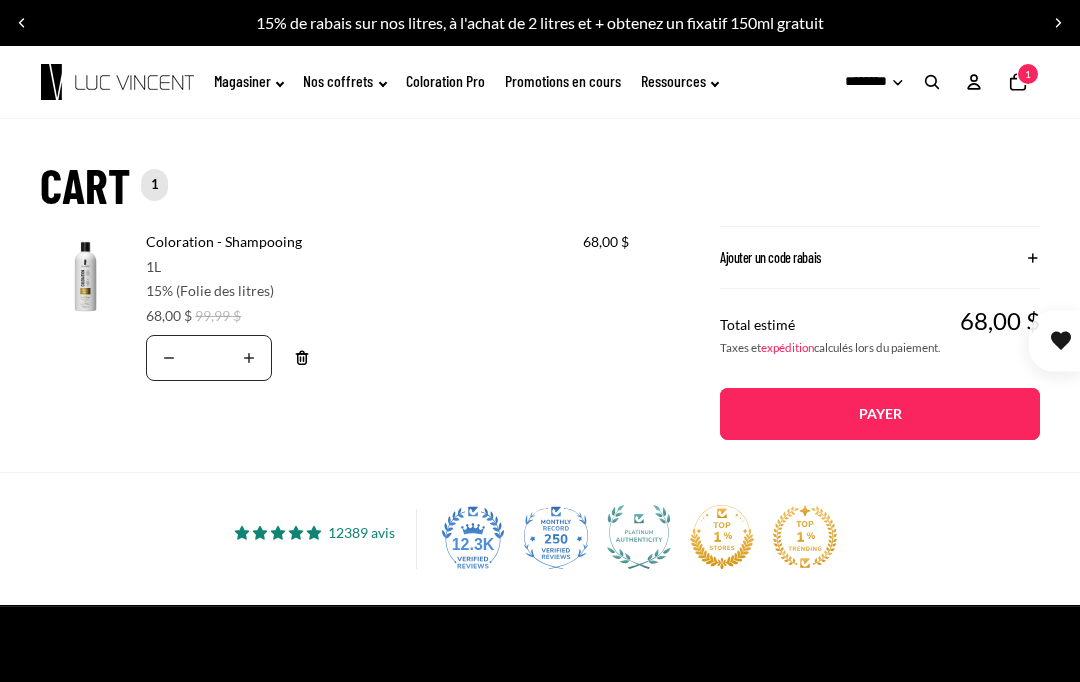 click on "Coloration Pro" 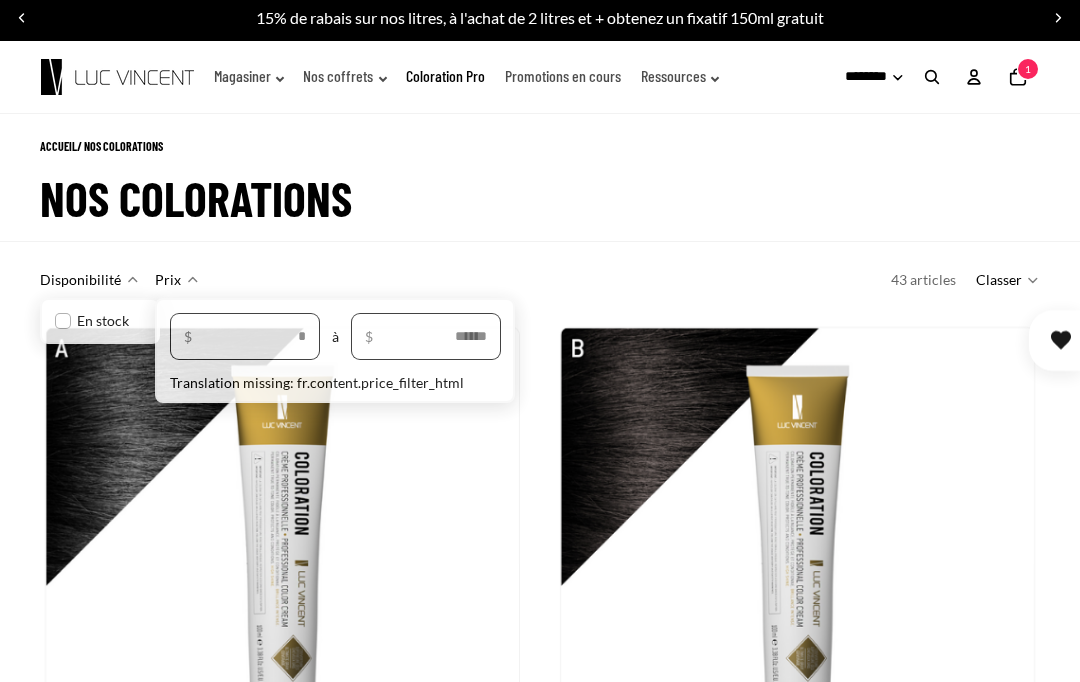 scroll, scrollTop: 0, scrollLeft: 0, axis: both 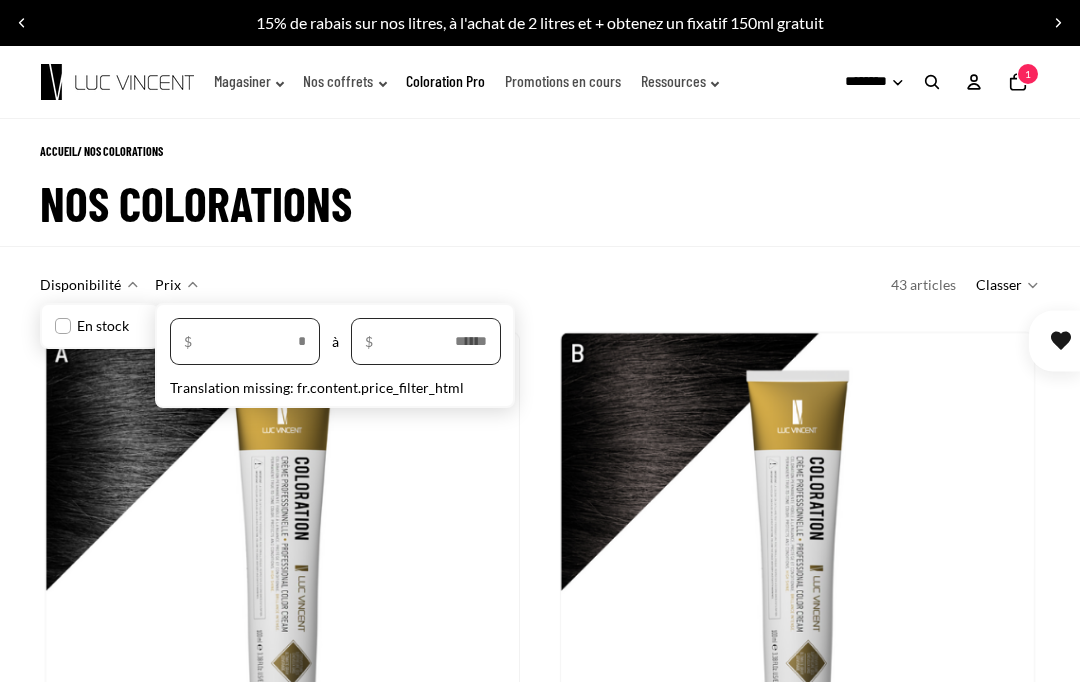 click on "Promotions en cours" at bounding box center [0, 0] 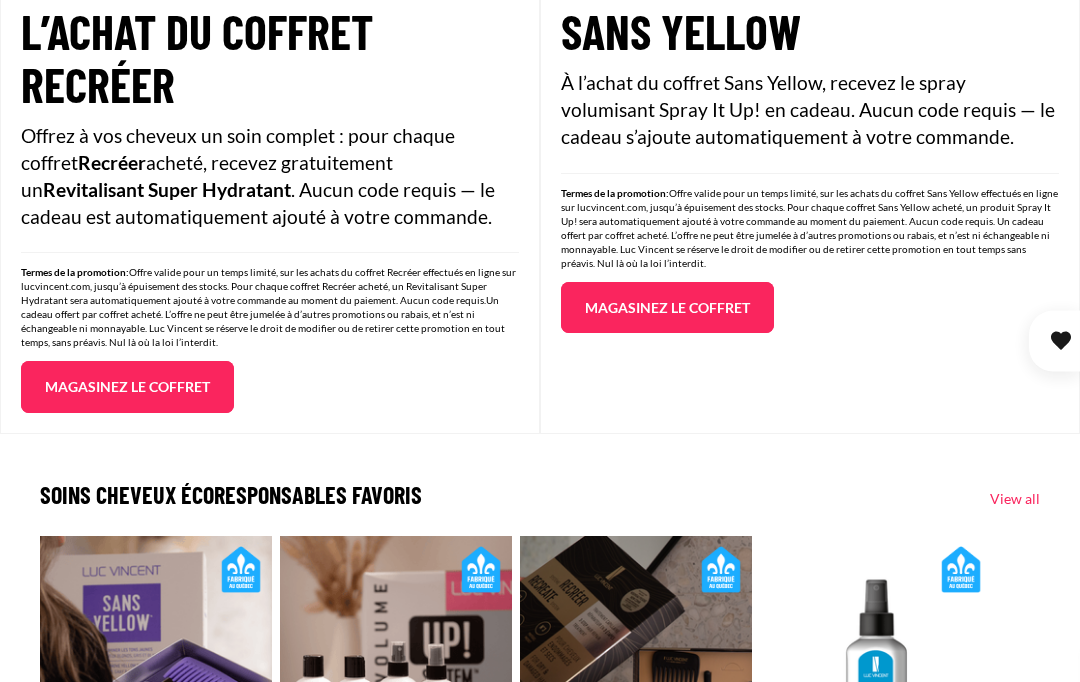 scroll, scrollTop: 2500, scrollLeft: 0, axis: vertical 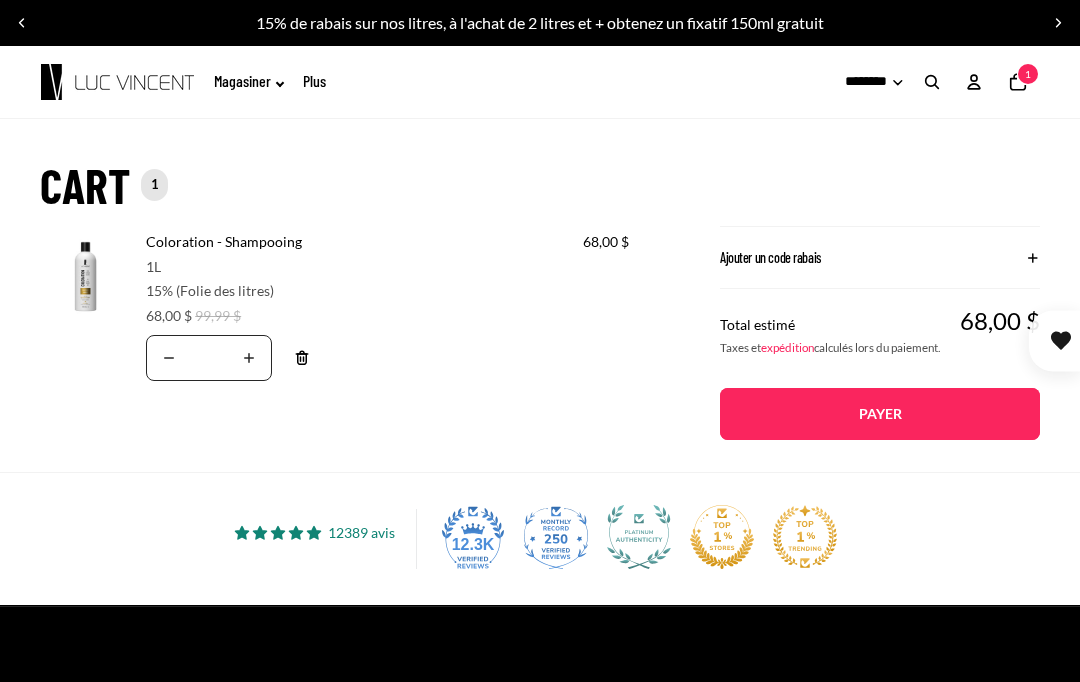 click on "Magasiner" at bounding box center [0, 0] 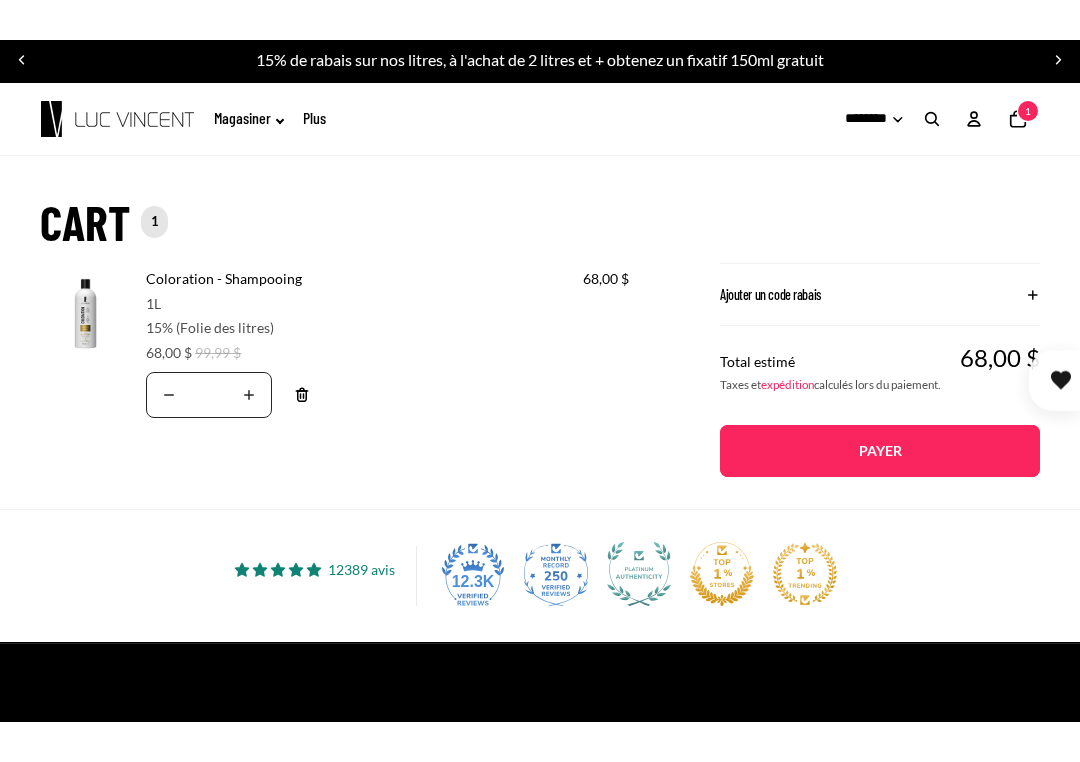 scroll, scrollTop: 0, scrollLeft: 0, axis: both 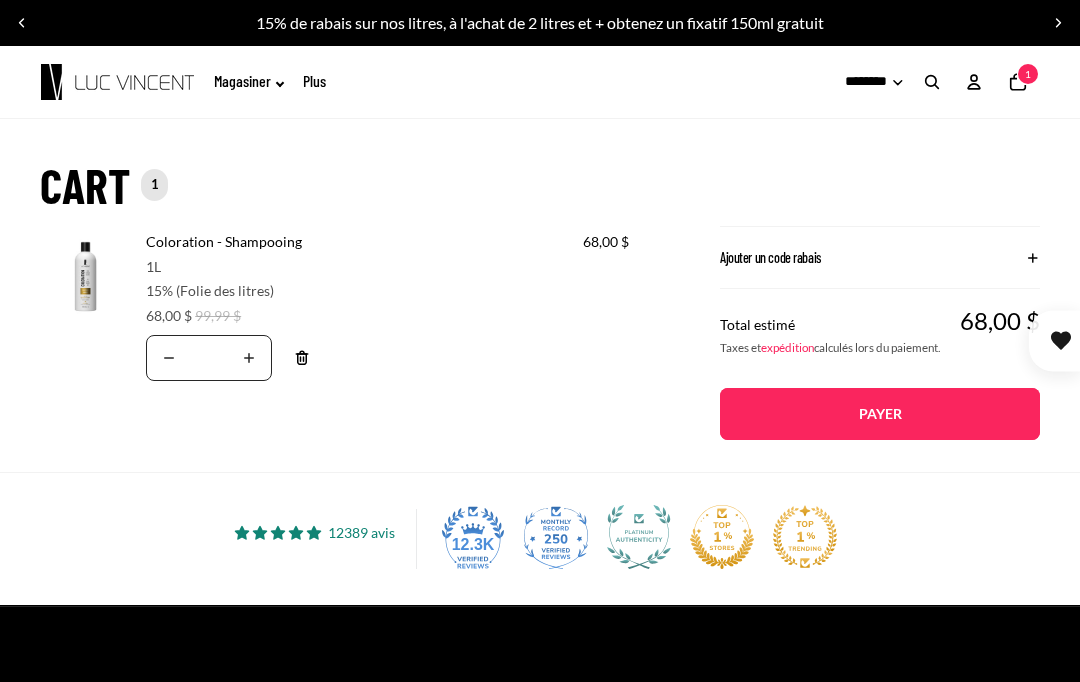 click on "Magasiner" 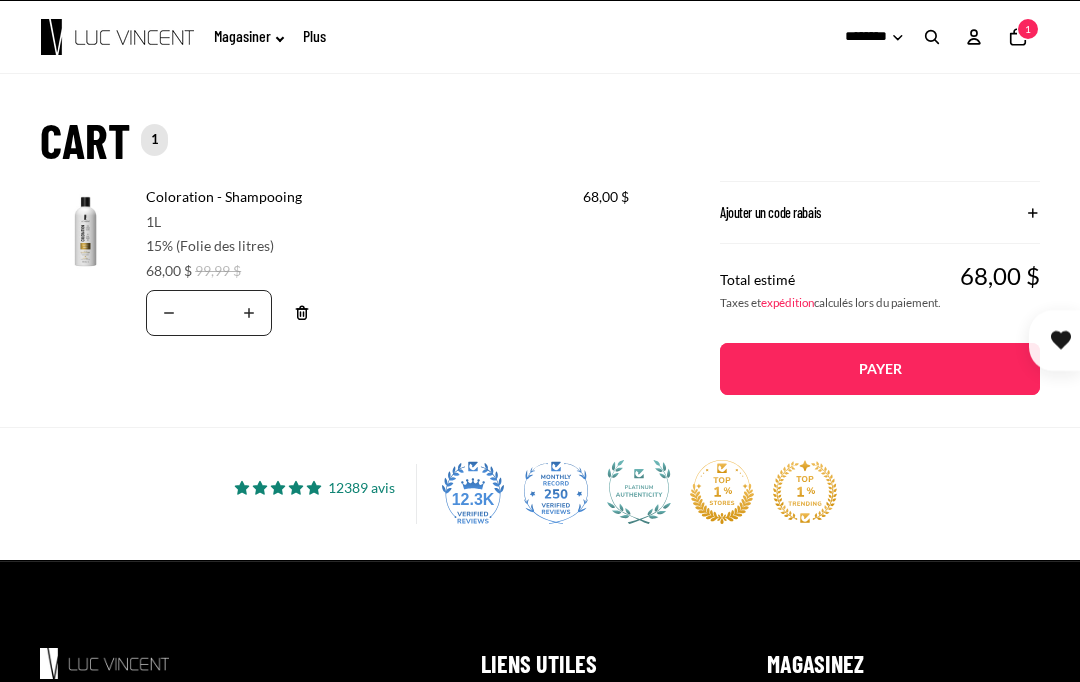 scroll, scrollTop: 0, scrollLeft: 0, axis: both 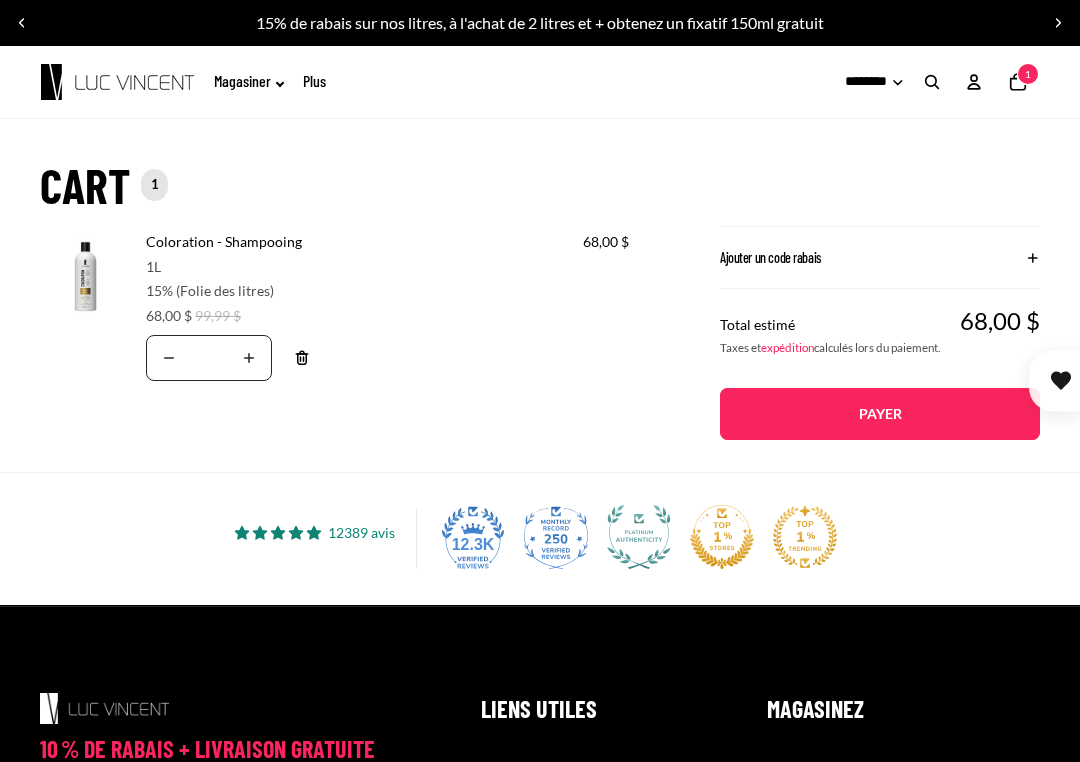 click at bounding box center (0, 0) 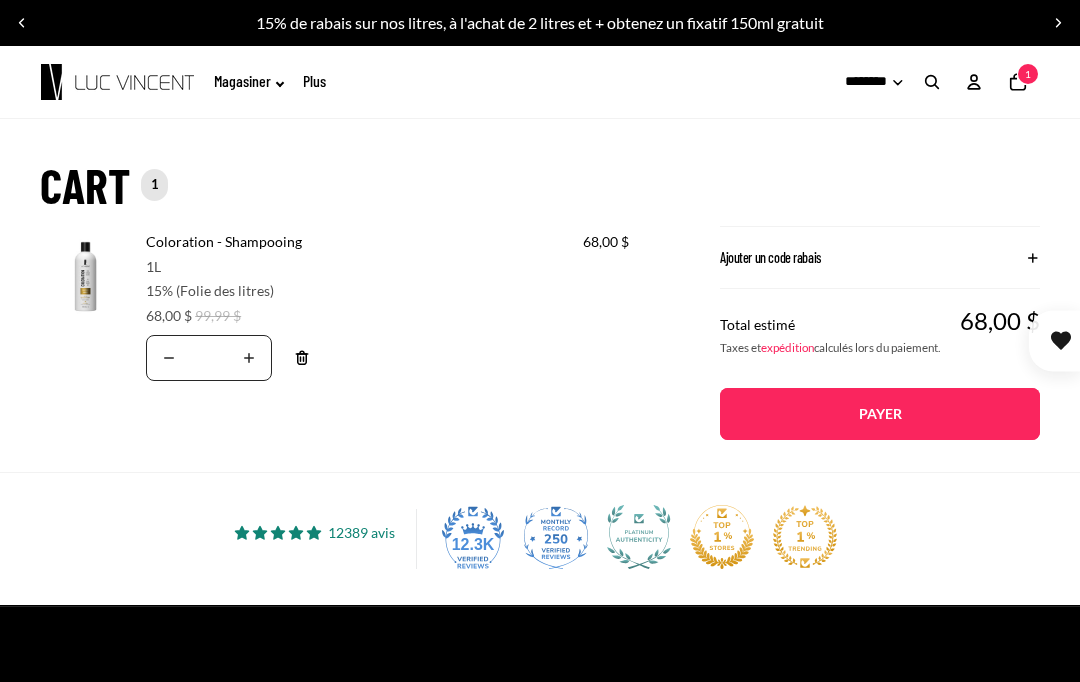 click at bounding box center (0, 0) 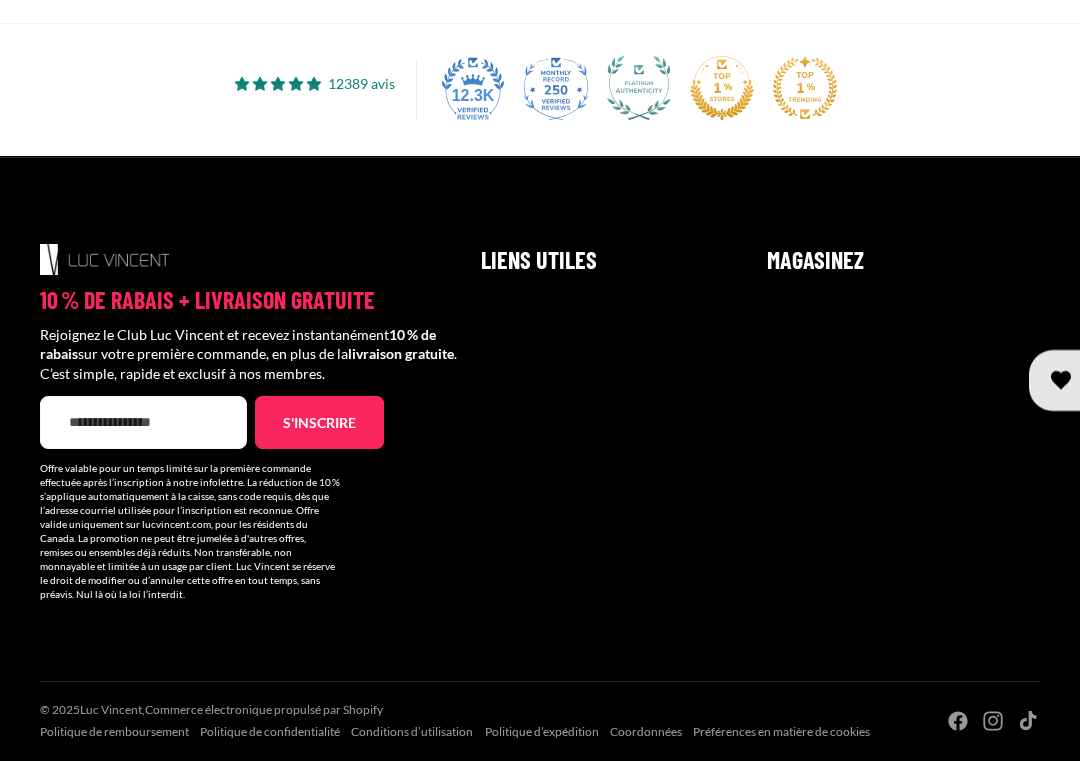 scroll, scrollTop: 720, scrollLeft: 0, axis: vertical 